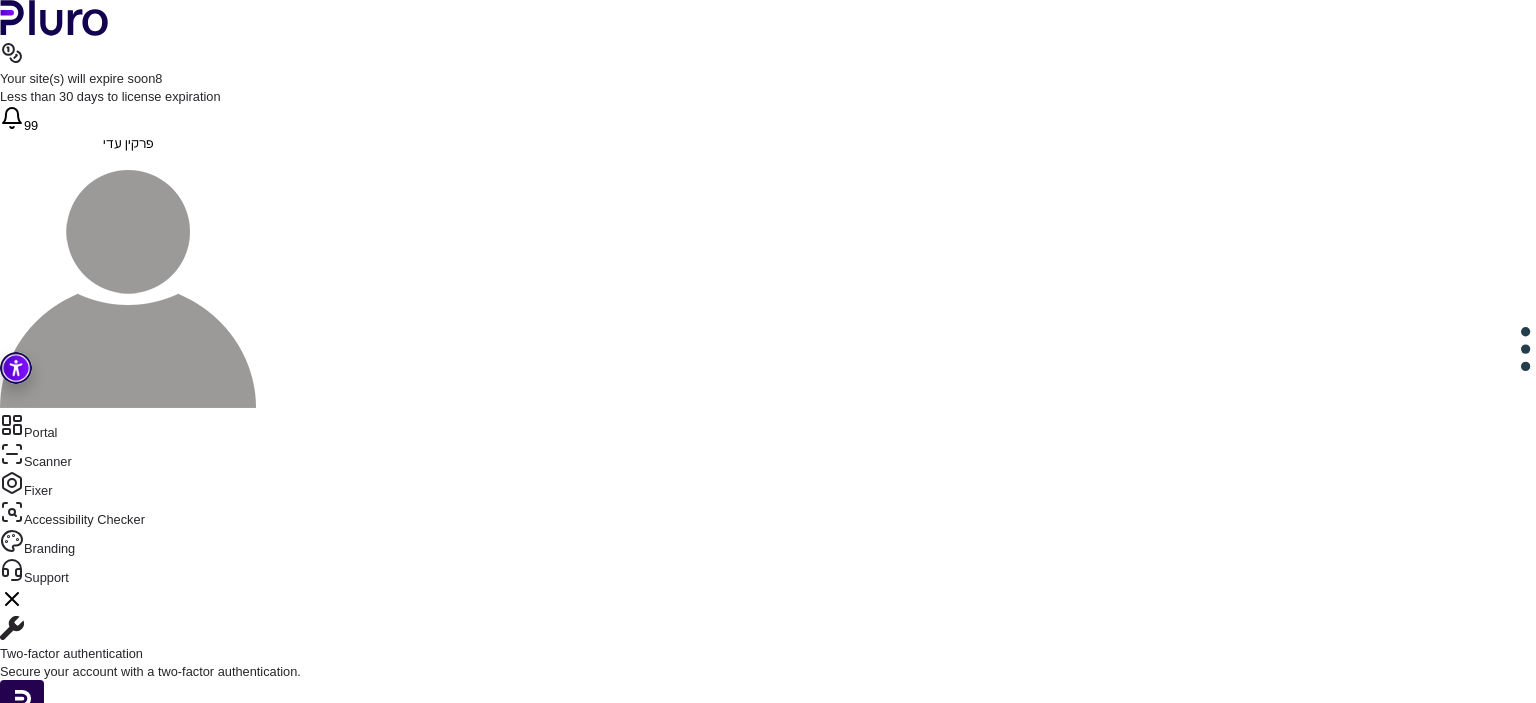 scroll, scrollTop: 0, scrollLeft: 0, axis: both 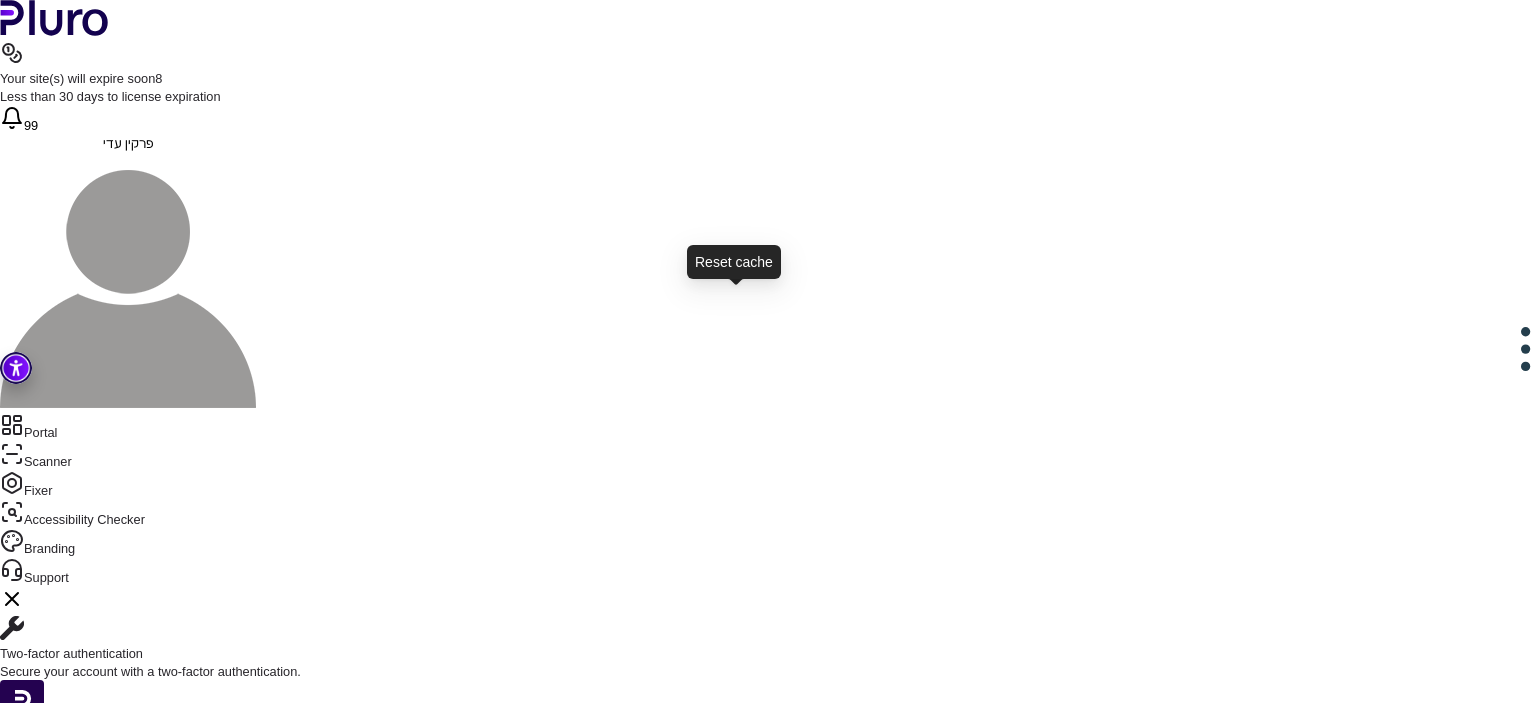 click 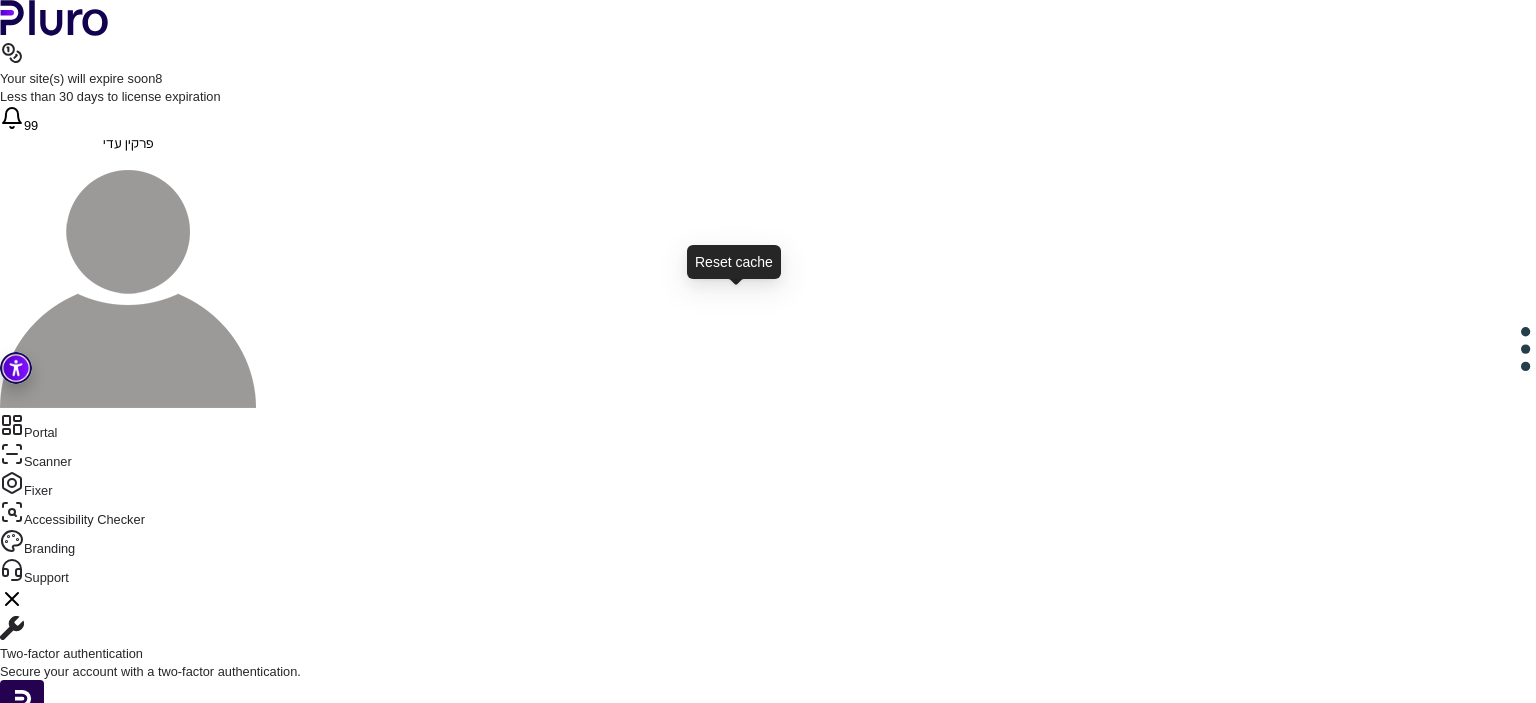 click 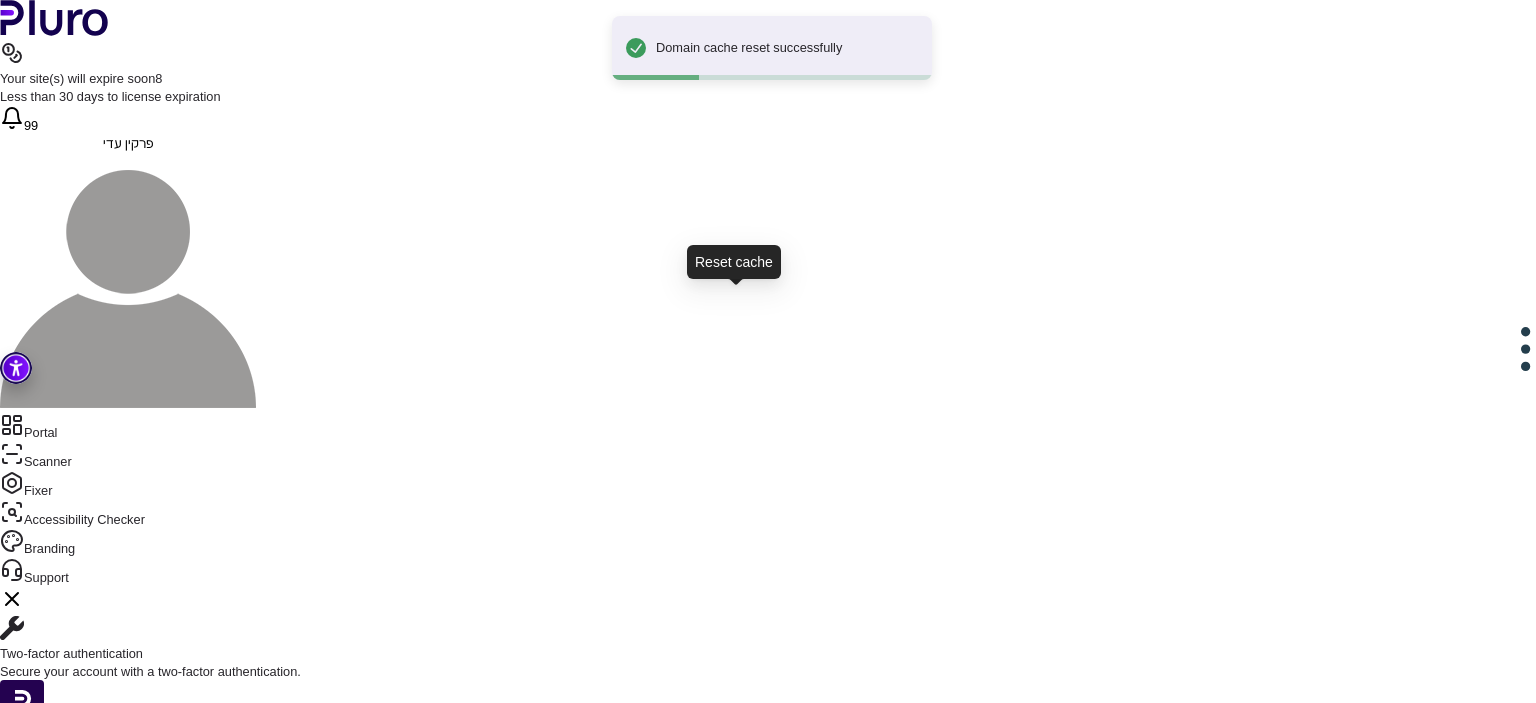scroll, scrollTop: 0, scrollLeft: 0, axis: both 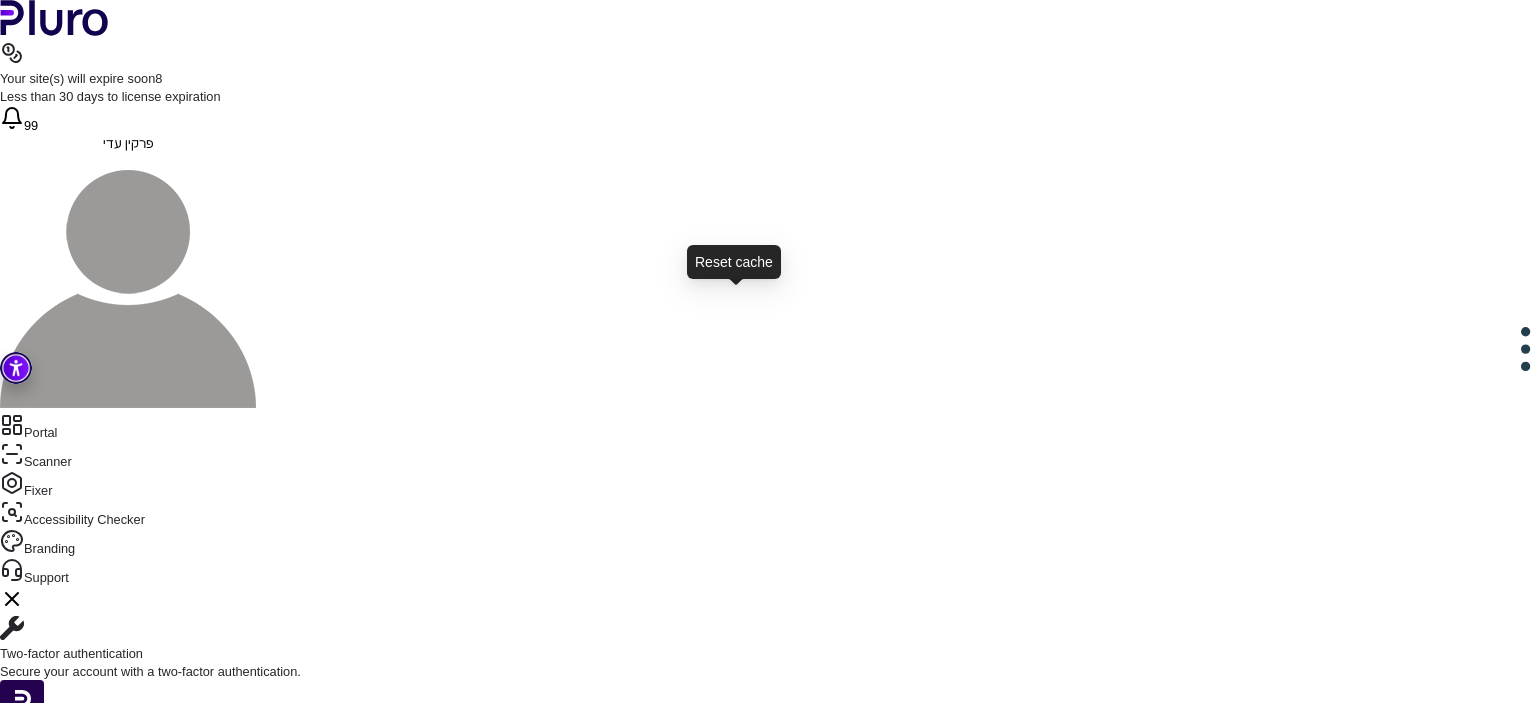 click at bounding box center [636, 968] 